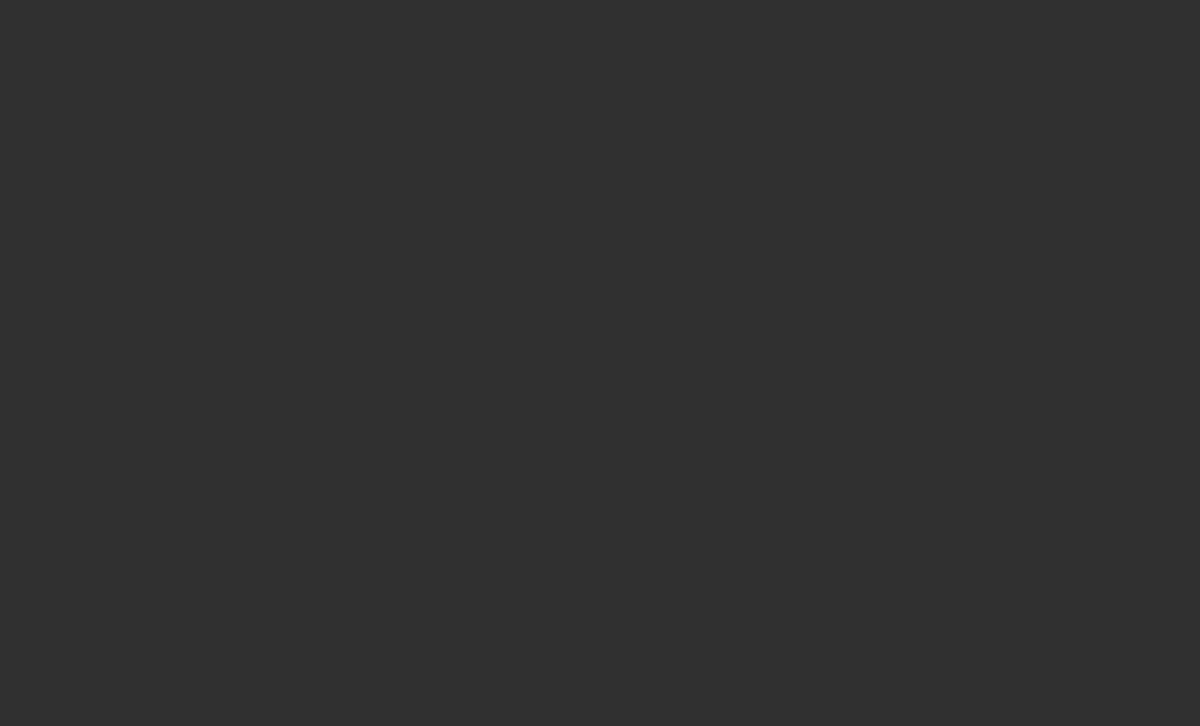 scroll, scrollTop: 0, scrollLeft: 0, axis: both 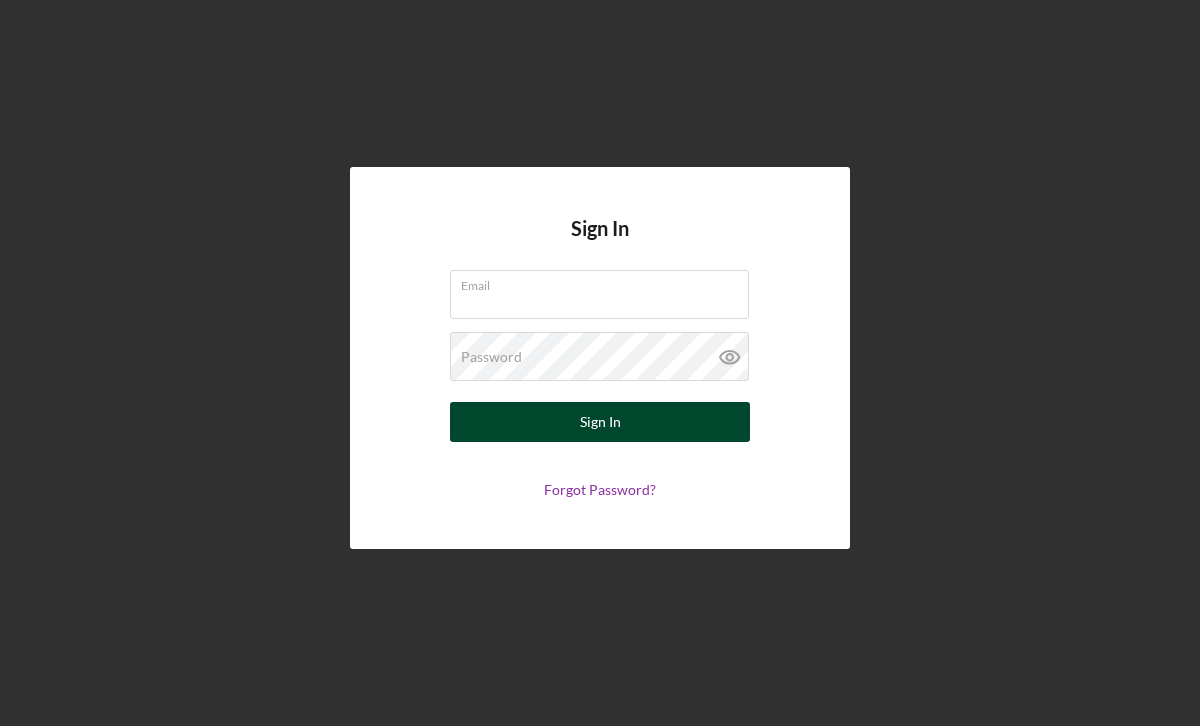 type on "[EMAIL]" 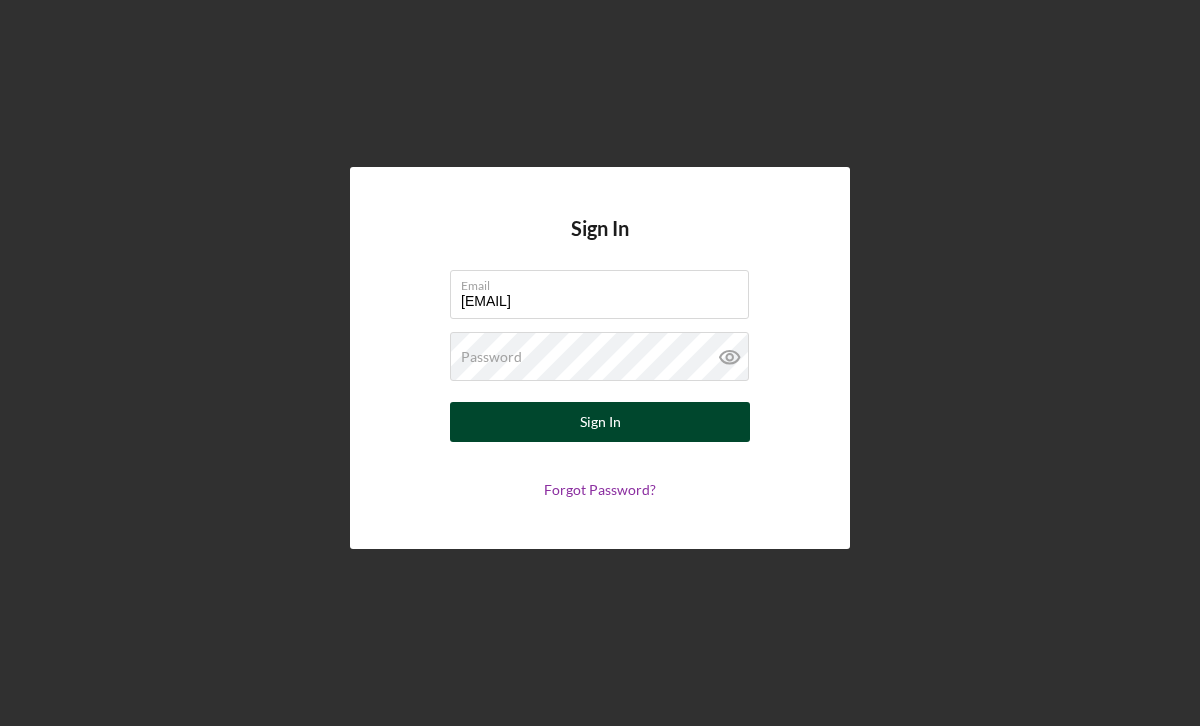 click on "Sign In" at bounding box center (600, 422) 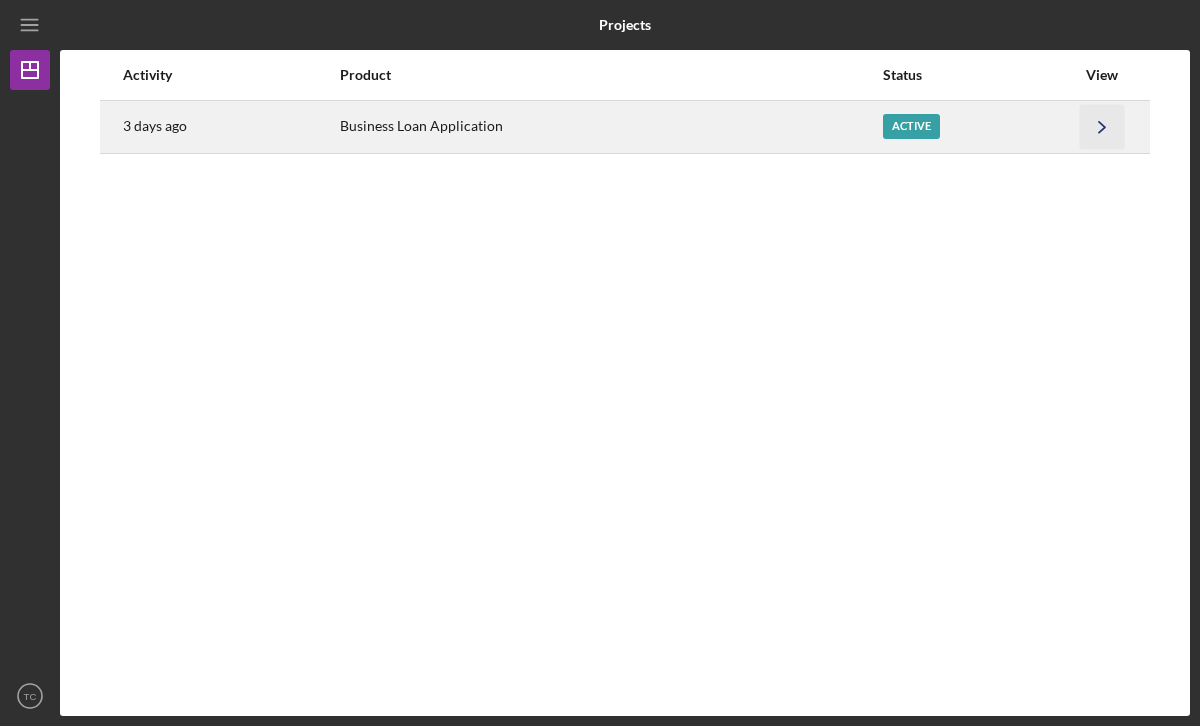 click on "Icon/Navigate" 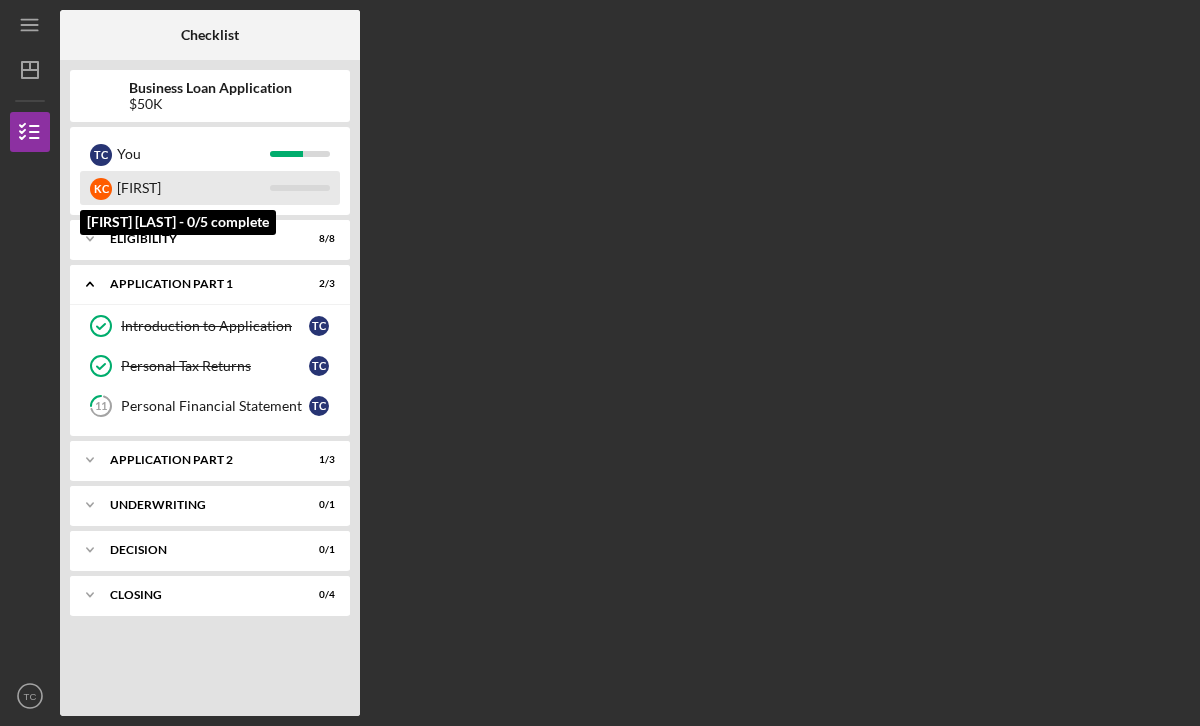 click on "[FIRST]" at bounding box center [193, 188] 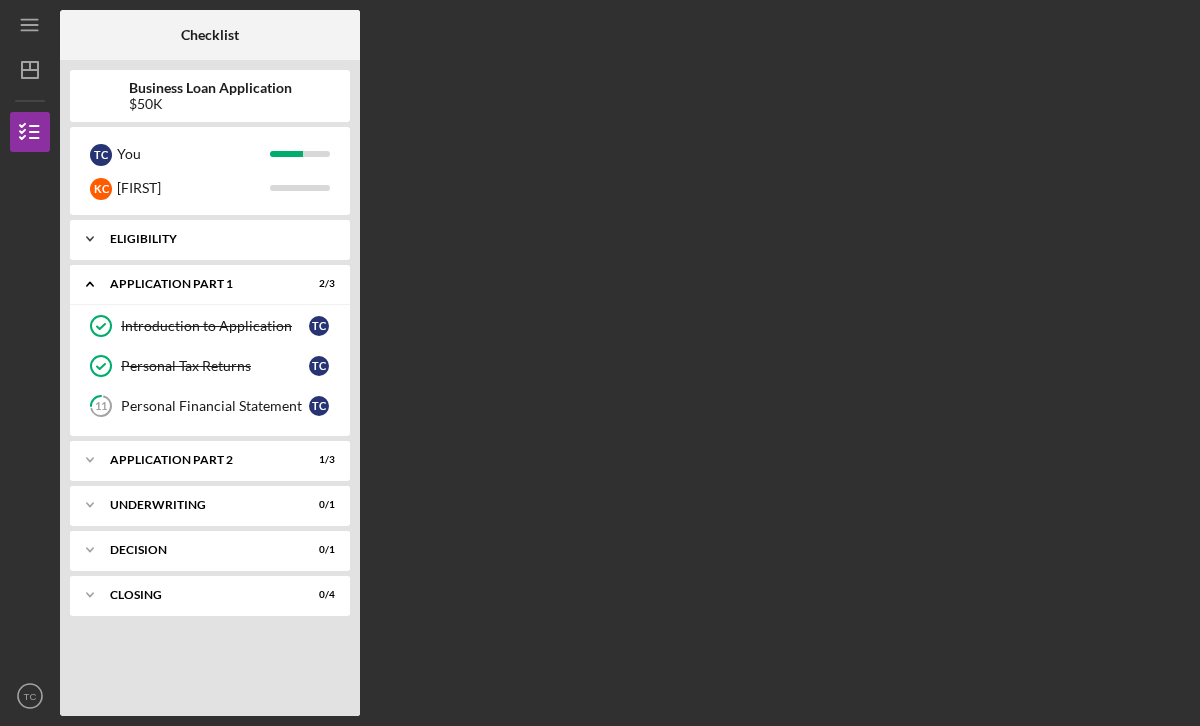 click on "Icon/Expander" 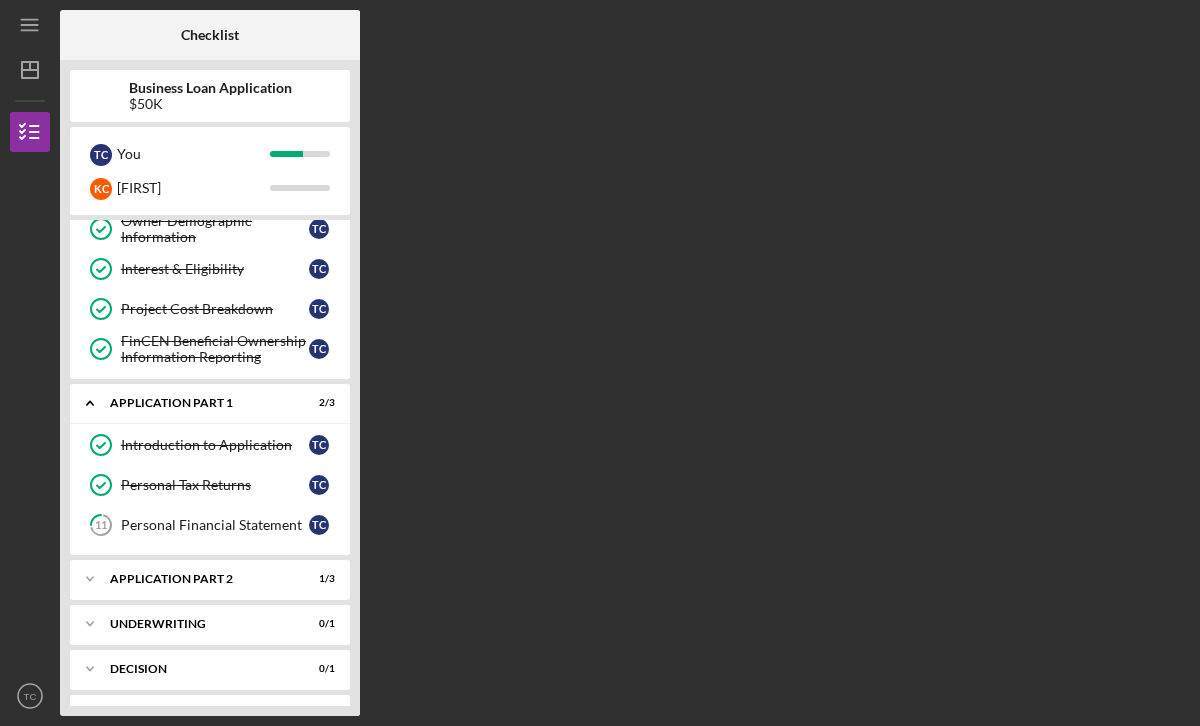 scroll, scrollTop: 251, scrollLeft: 0, axis: vertical 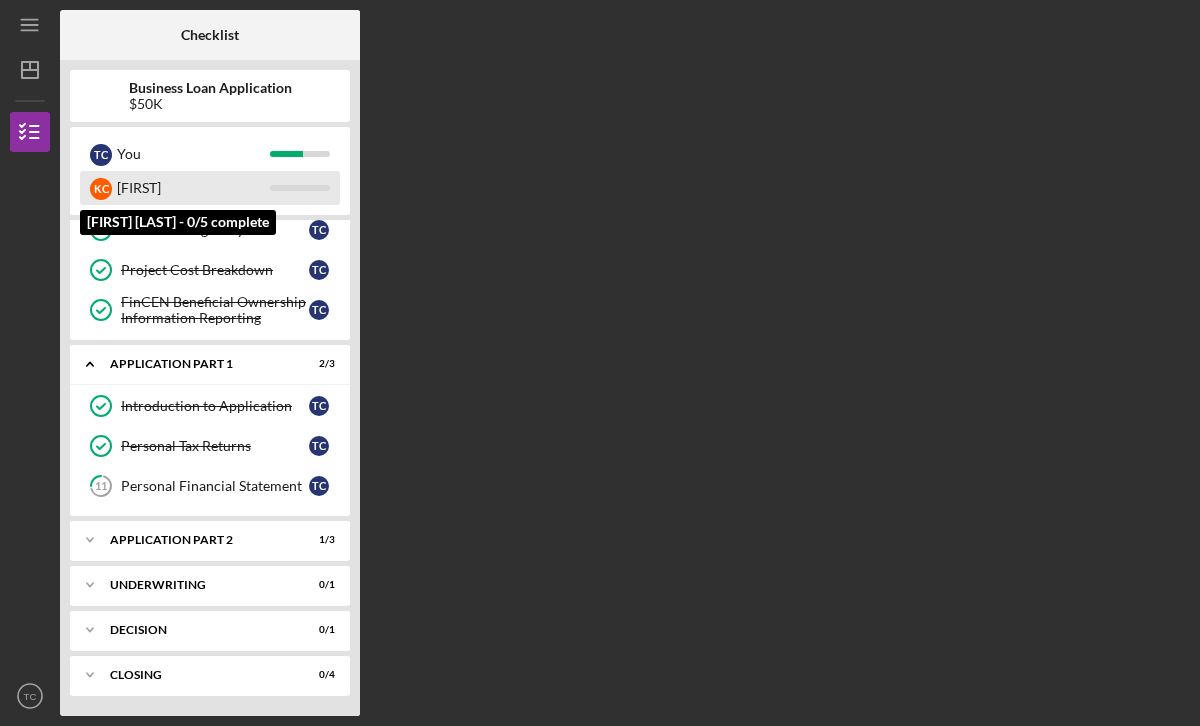 click on "[FIRST]" at bounding box center [193, 188] 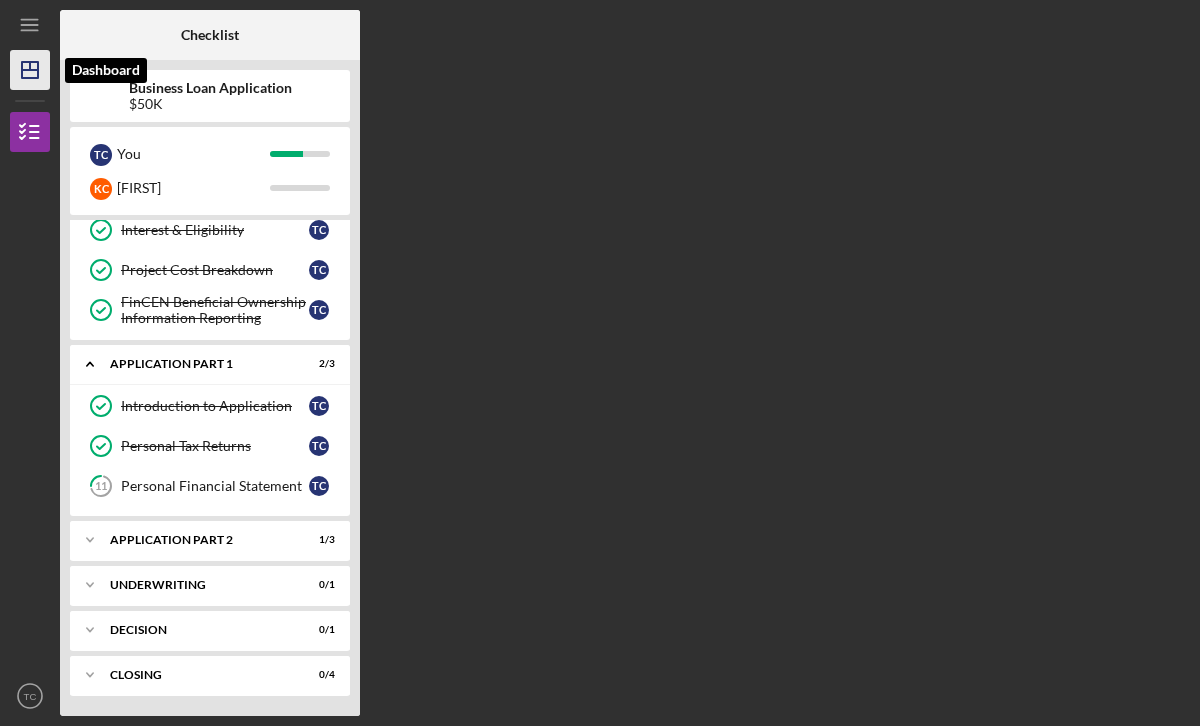 click on "Icon/Dashboard" 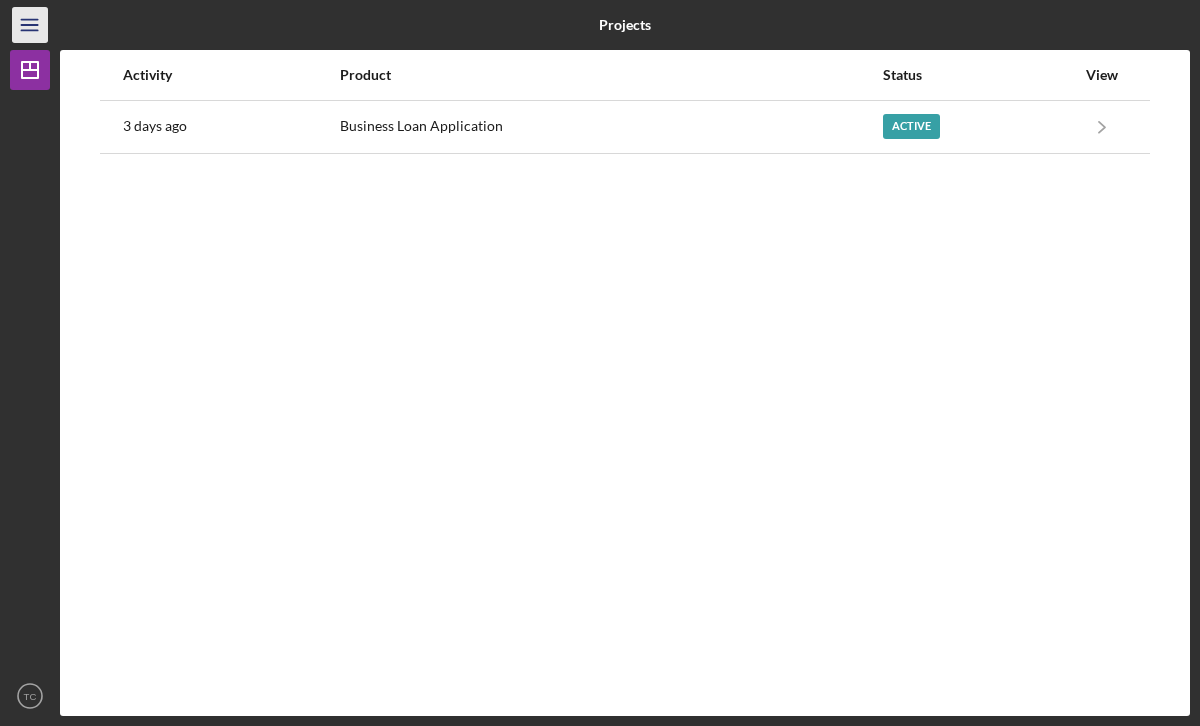 click on "Icon/Menu" 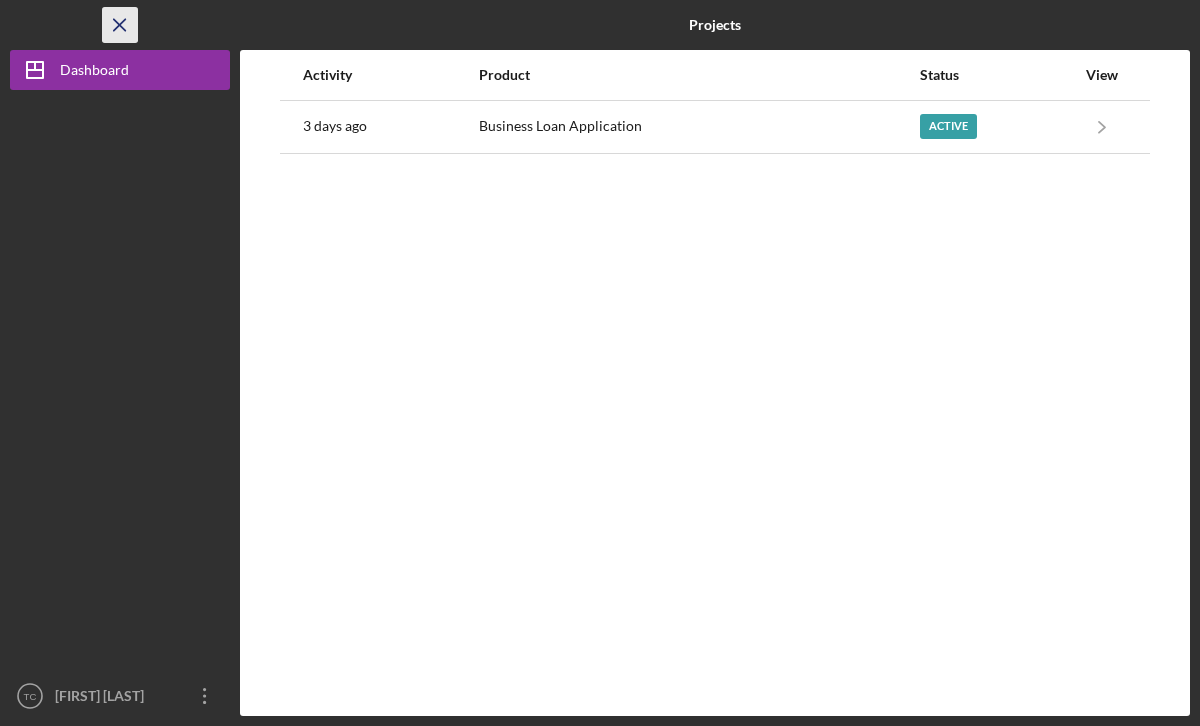 click on "Icon/Menu Close" 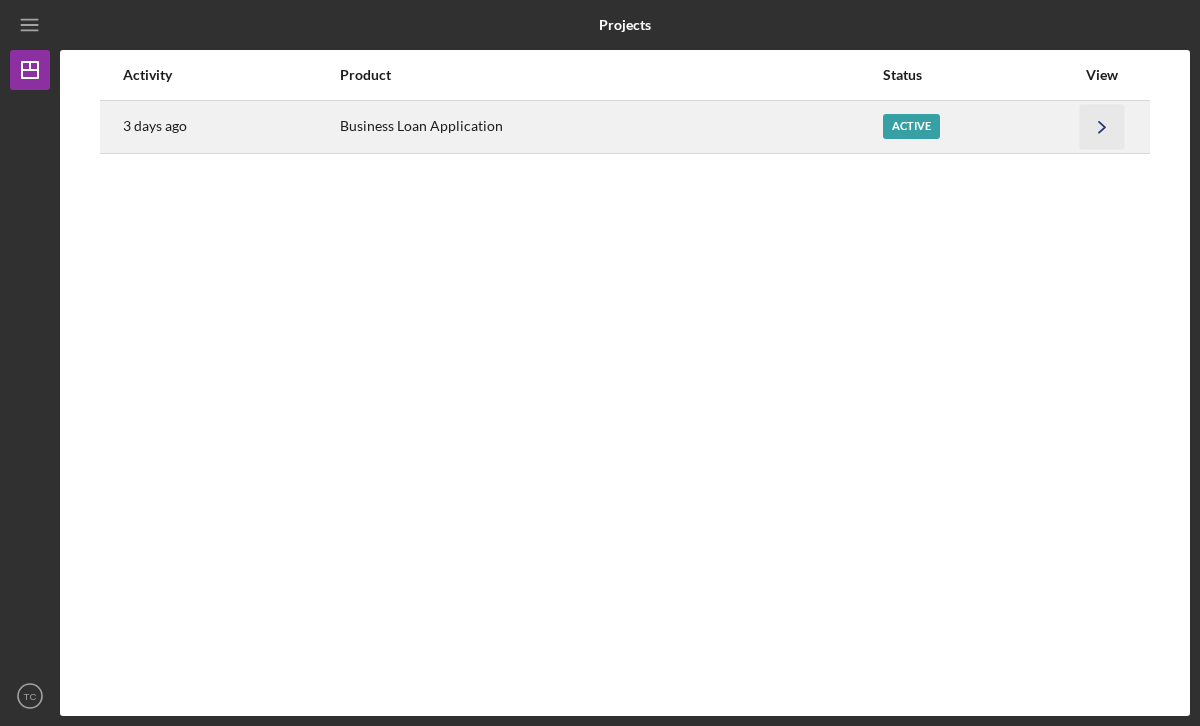 click 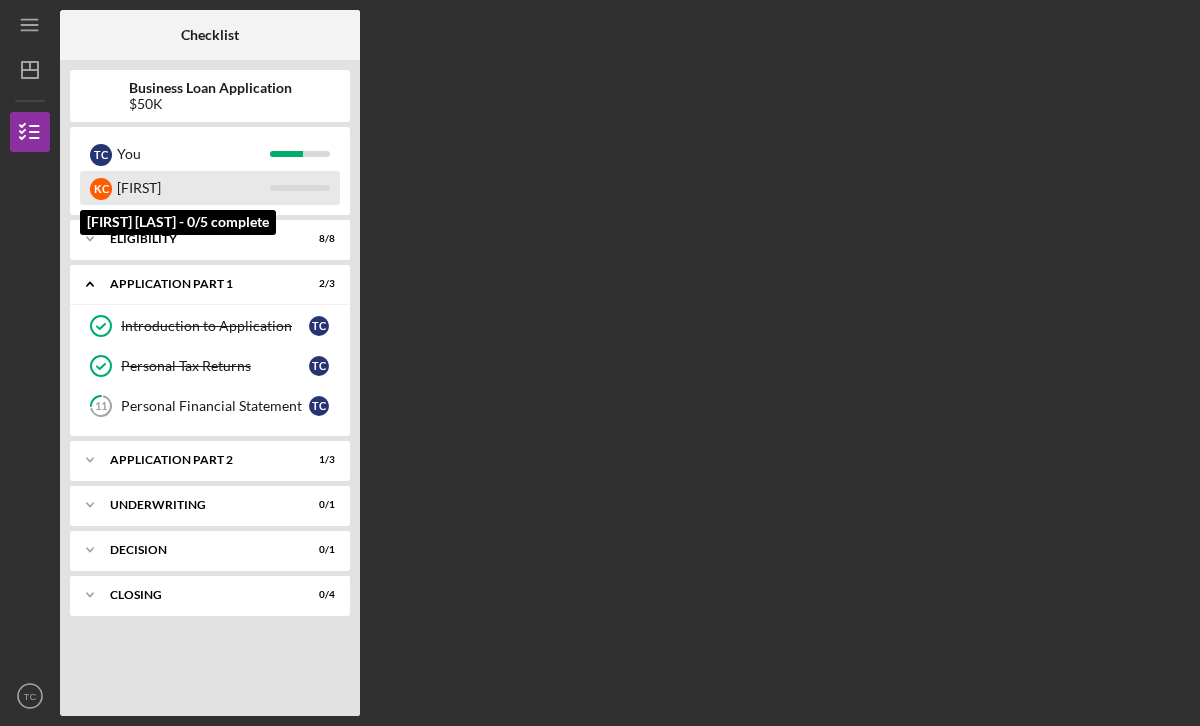 click on "K C" at bounding box center [101, 189] 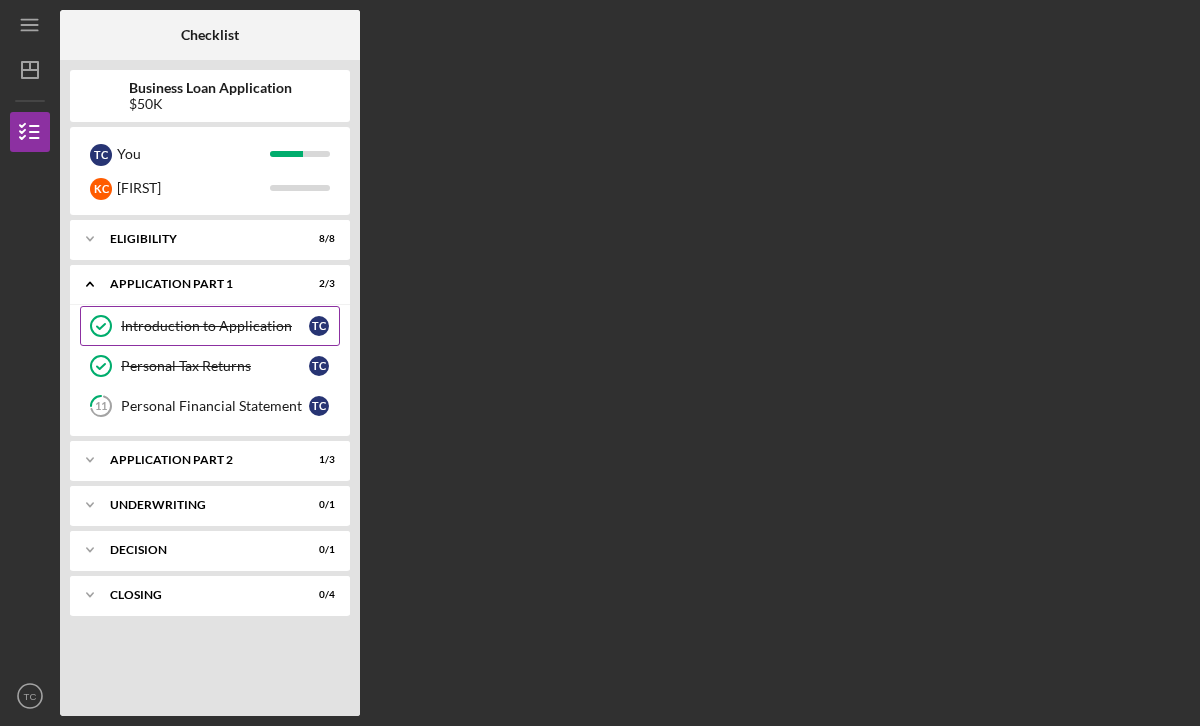 click on "Introduction to Application" at bounding box center [215, 326] 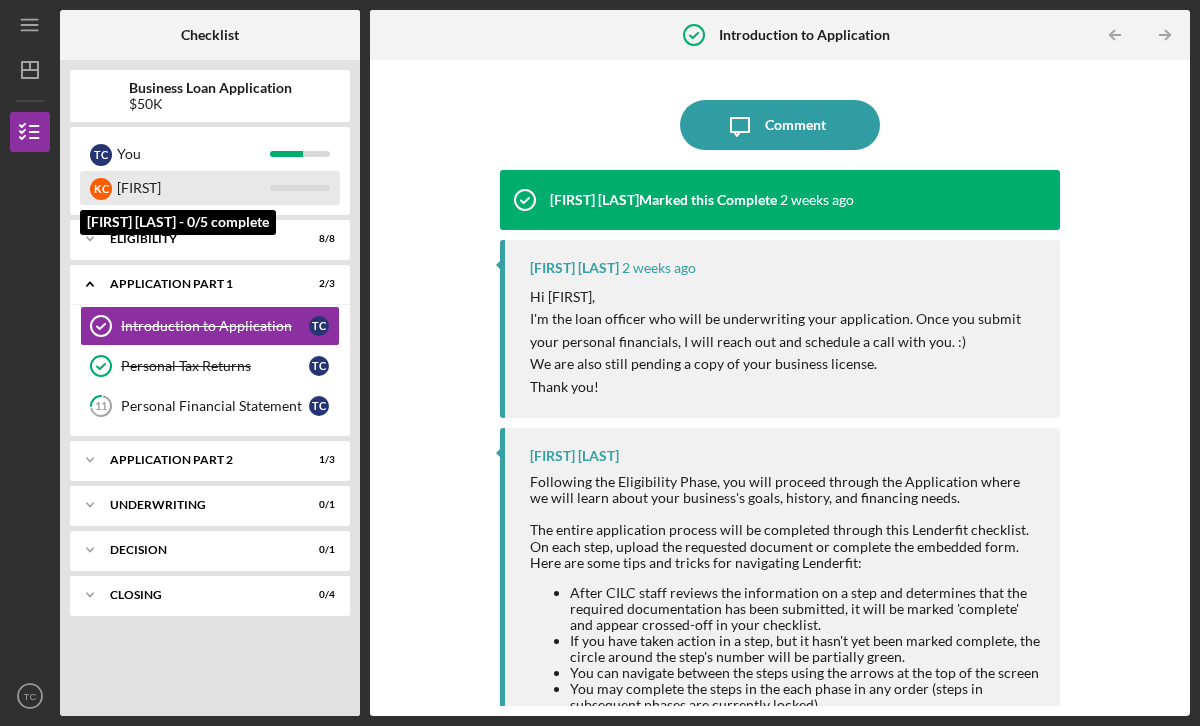 click on "[FIRST]" at bounding box center [193, 188] 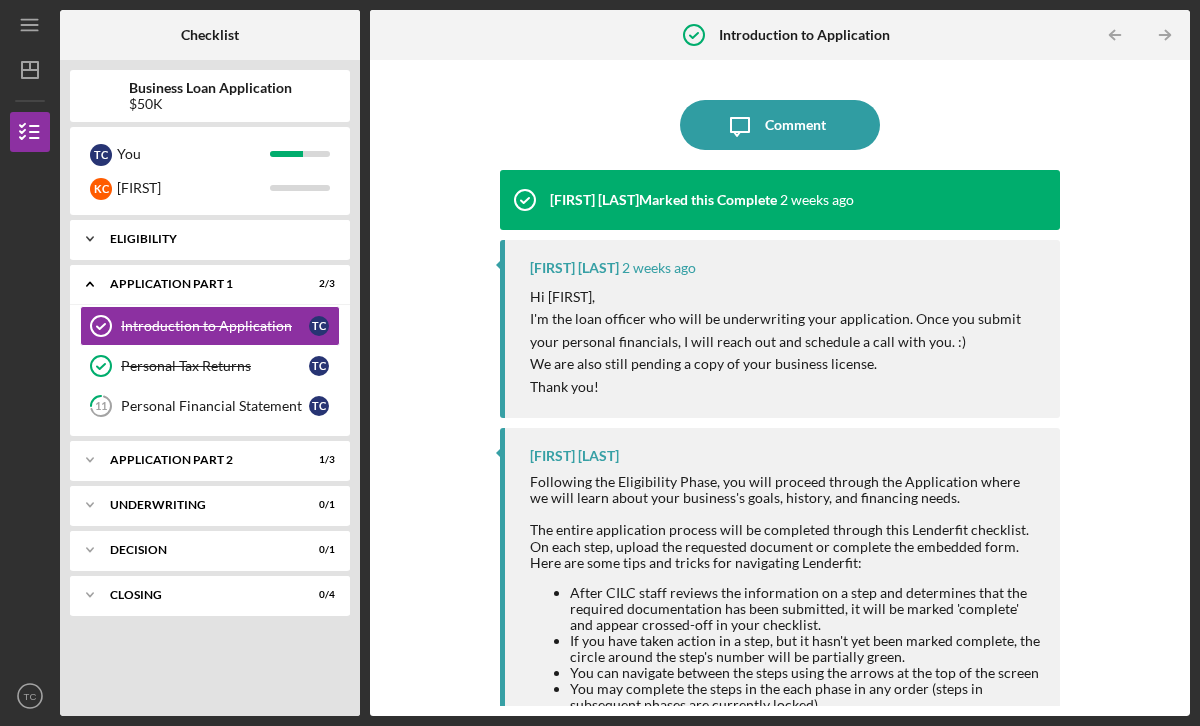 click on "Eligibility" at bounding box center (217, 239) 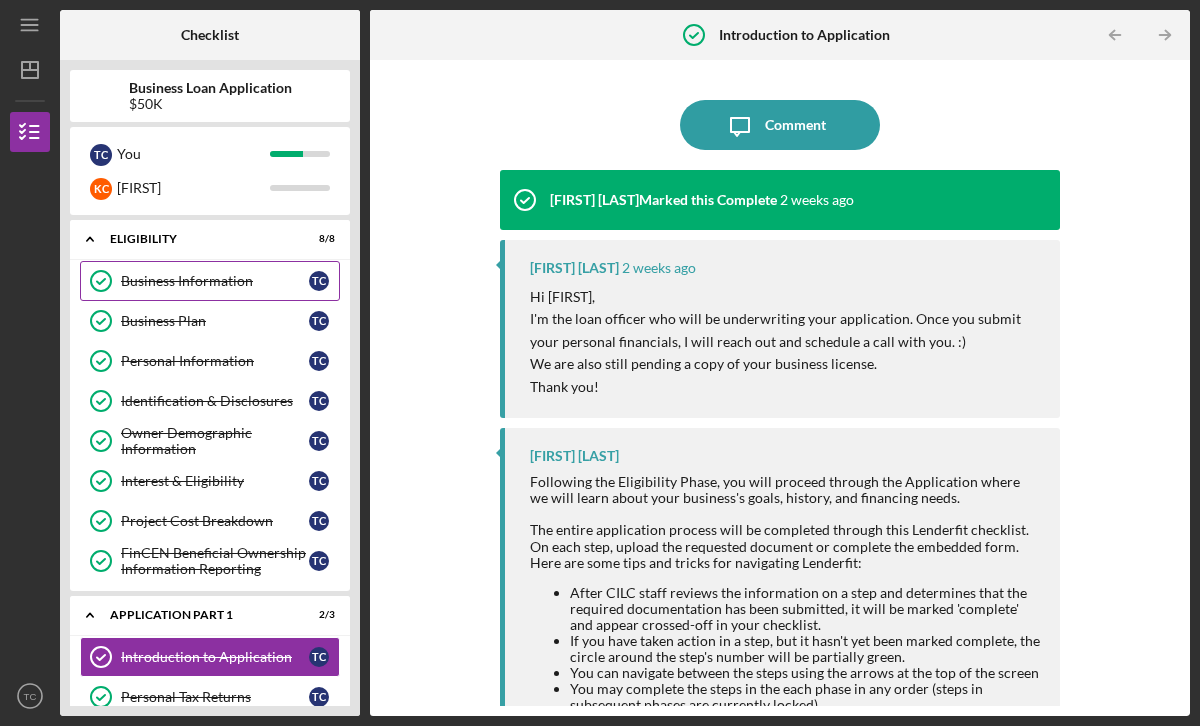 click on "Business Information" at bounding box center [215, 281] 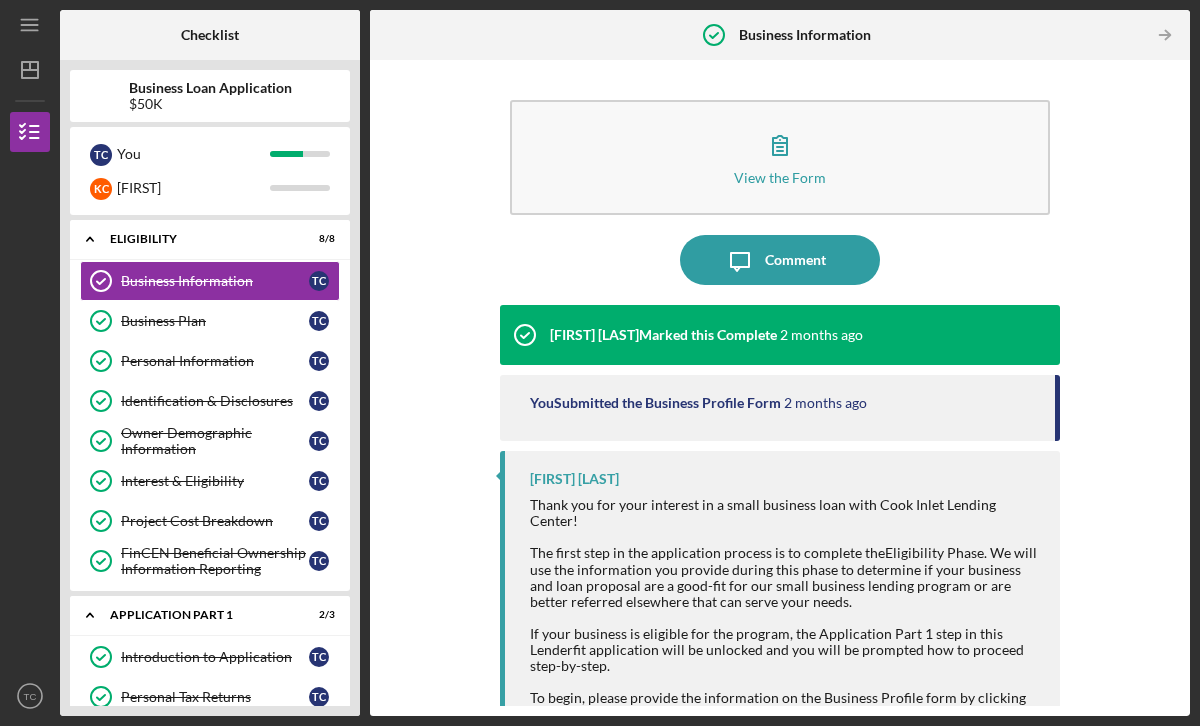 scroll, scrollTop: 37, scrollLeft: 0, axis: vertical 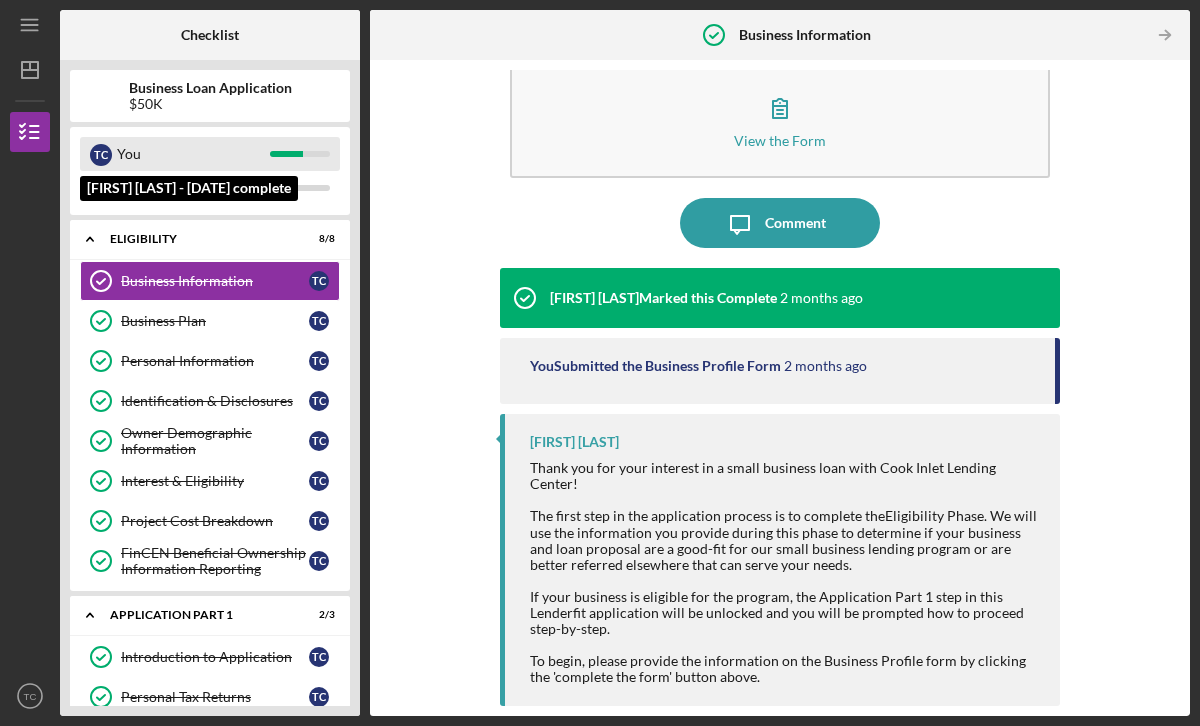 click on "You" at bounding box center [193, 154] 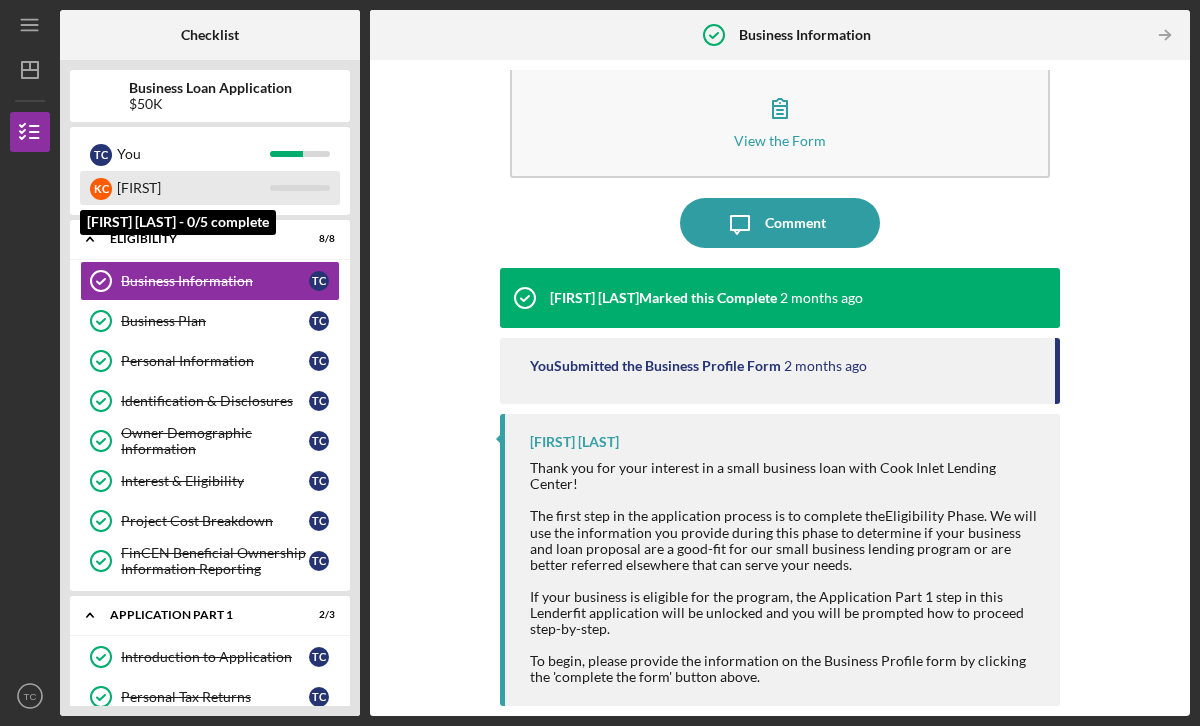 click on "[FIRST]" at bounding box center (193, 188) 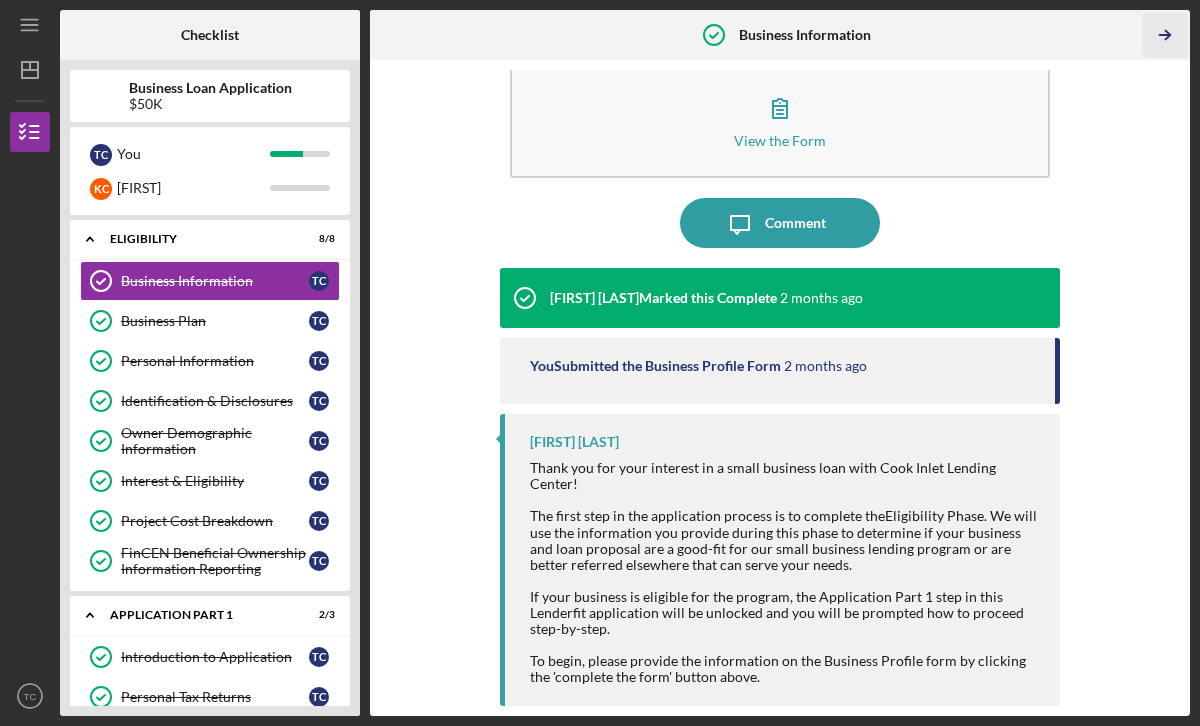 click on "Icon/Table Pagination Arrow" 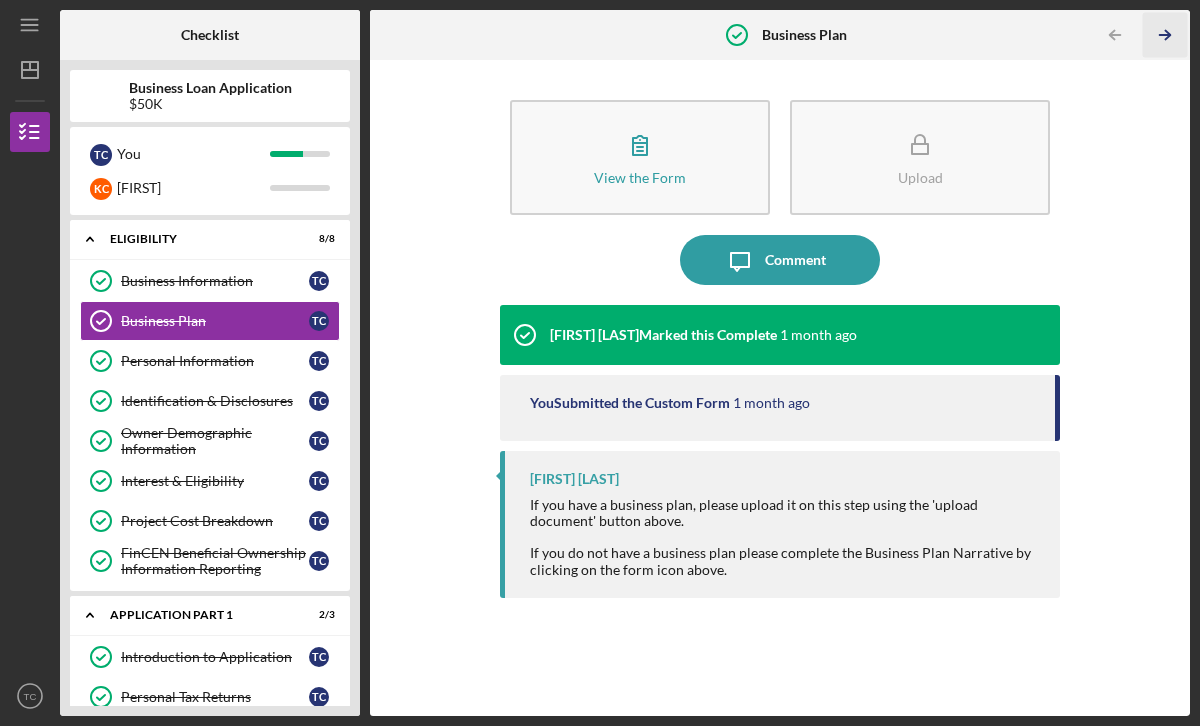 click 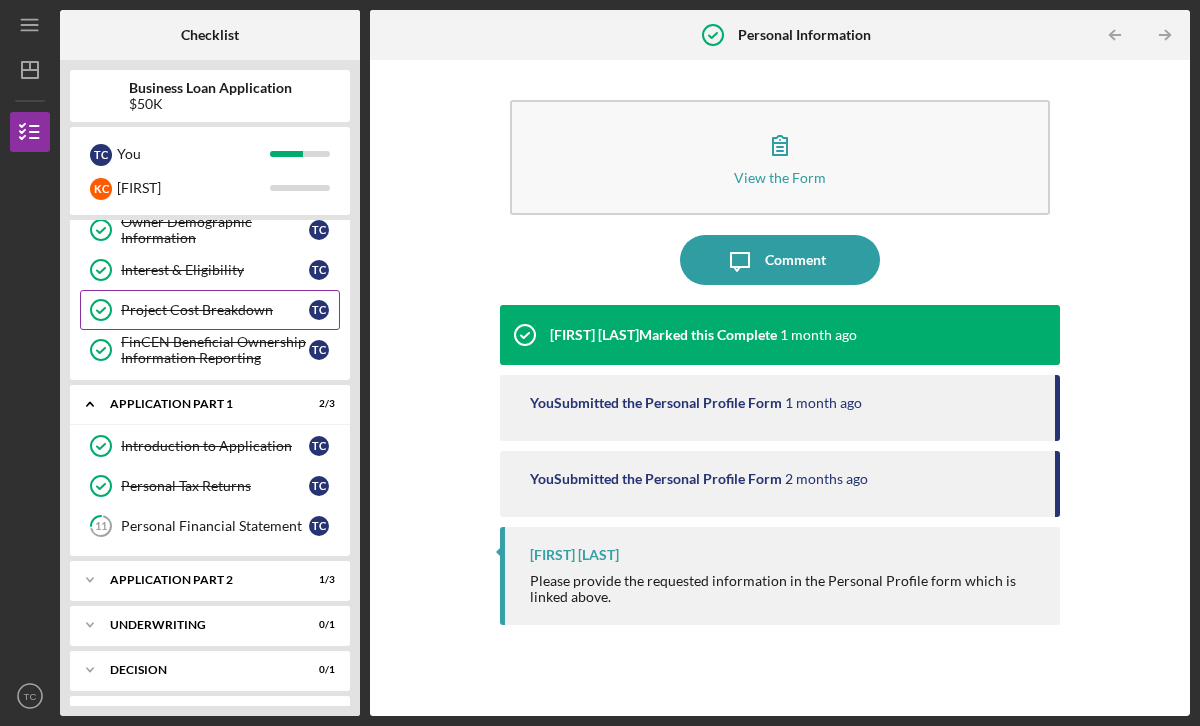 scroll, scrollTop: 251, scrollLeft: 0, axis: vertical 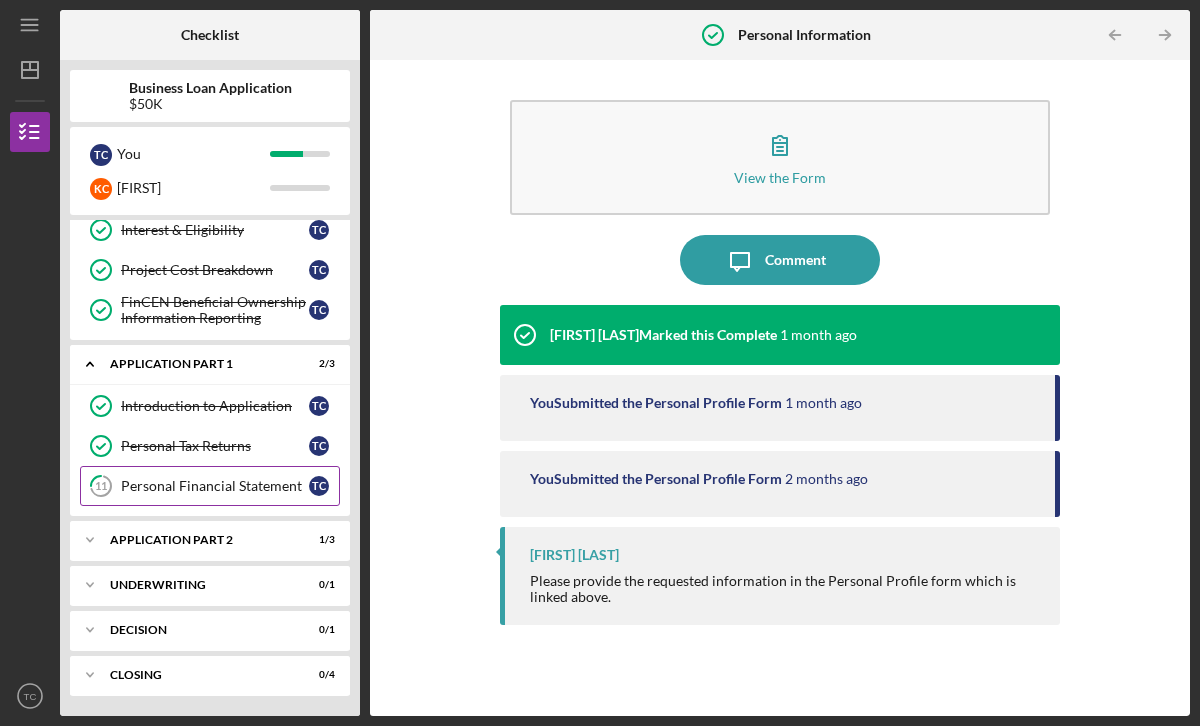 click on "[NUMBER] Personal Financial Statement T C" at bounding box center [210, 486] 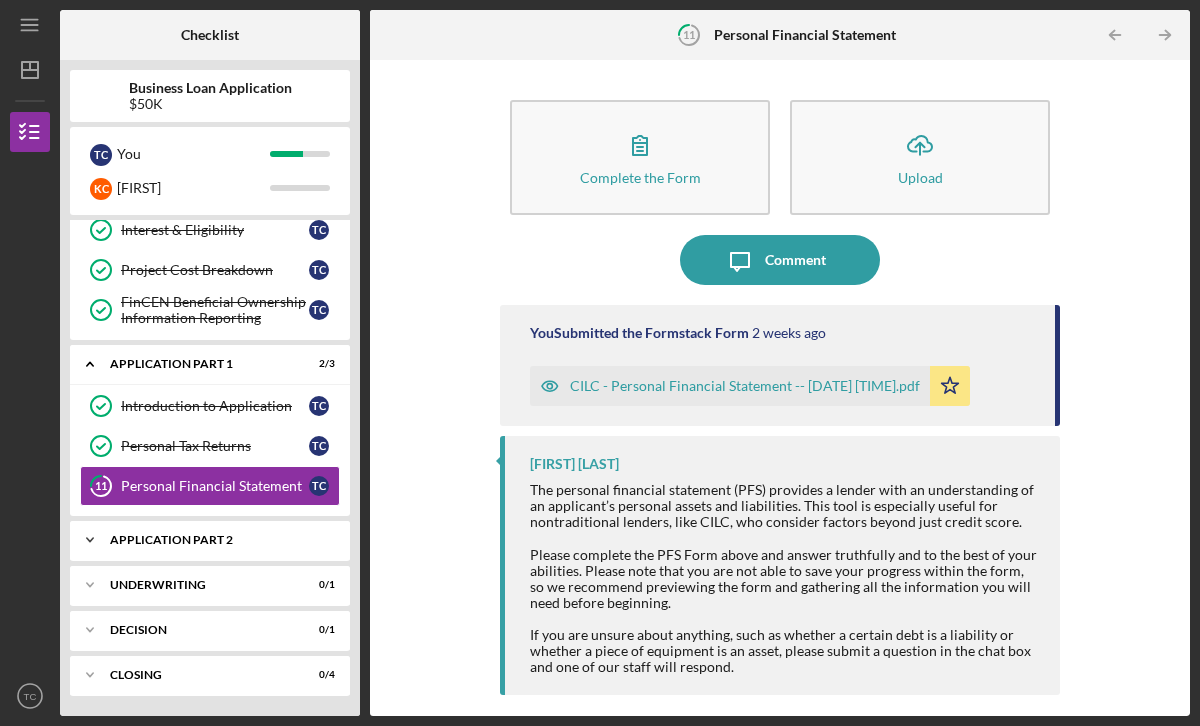 click on "Application Part 2" at bounding box center (217, 540) 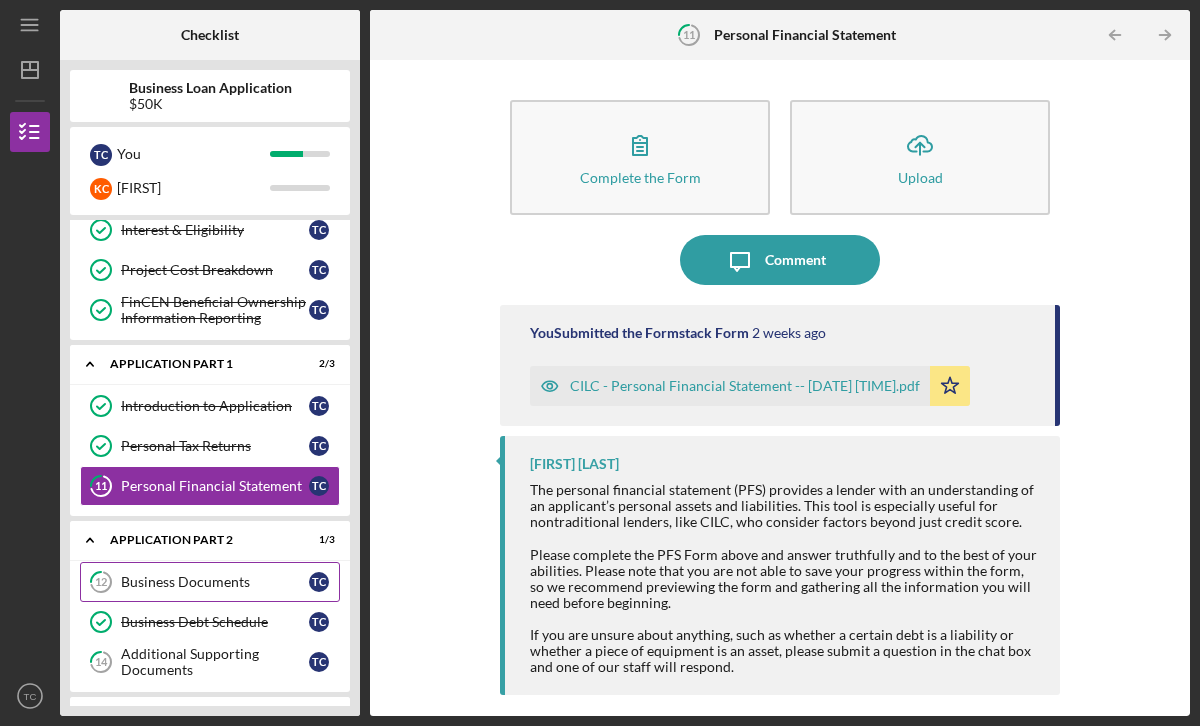 click on "Business Documents" at bounding box center [215, 582] 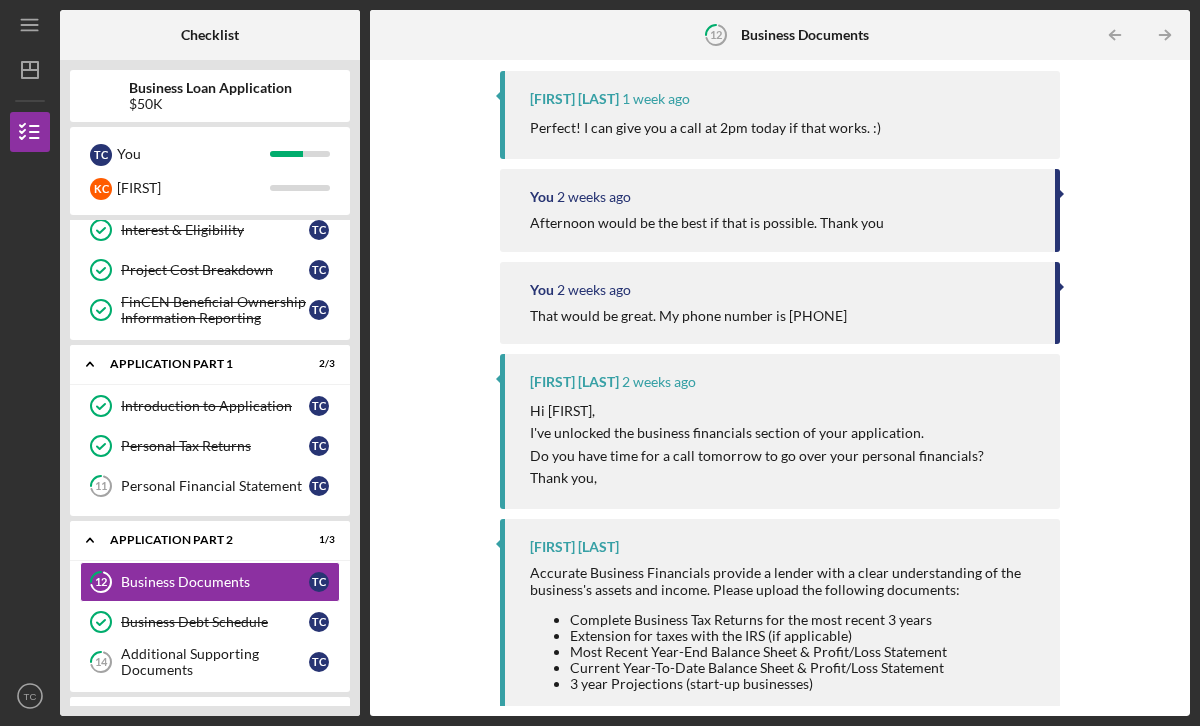 scroll, scrollTop: 584, scrollLeft: 0, axis: vertical 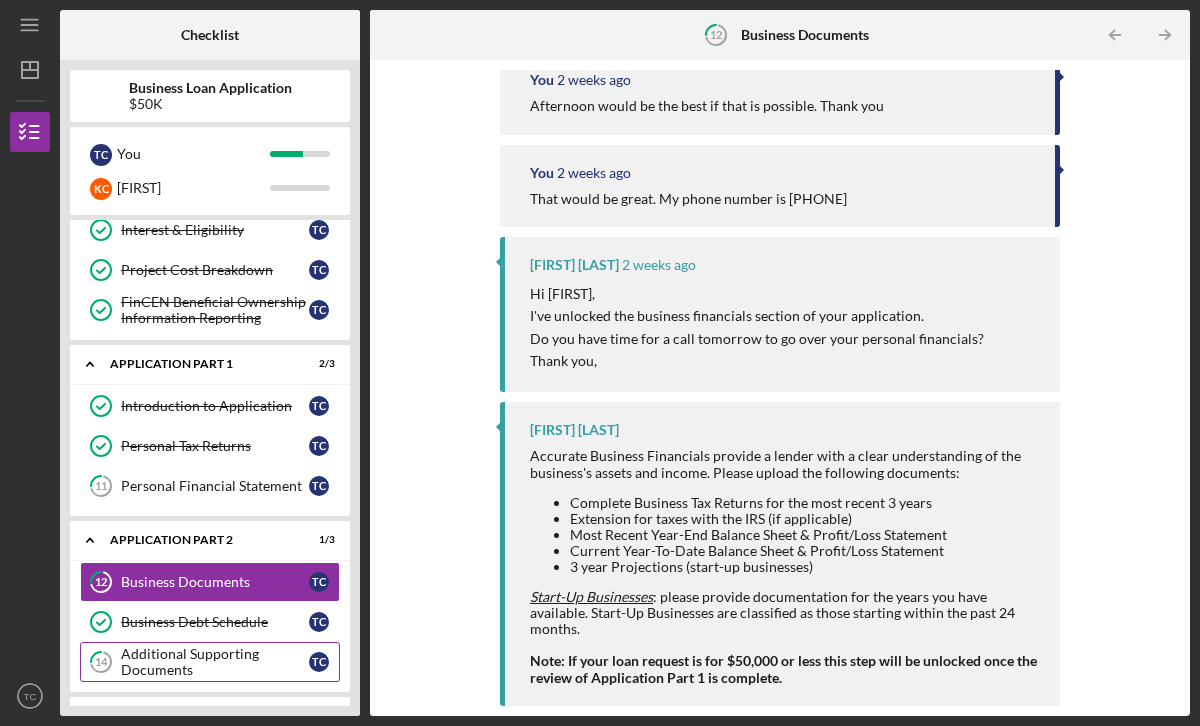 click on "Additional Supporting Documents" at bounding box center (215, 662) 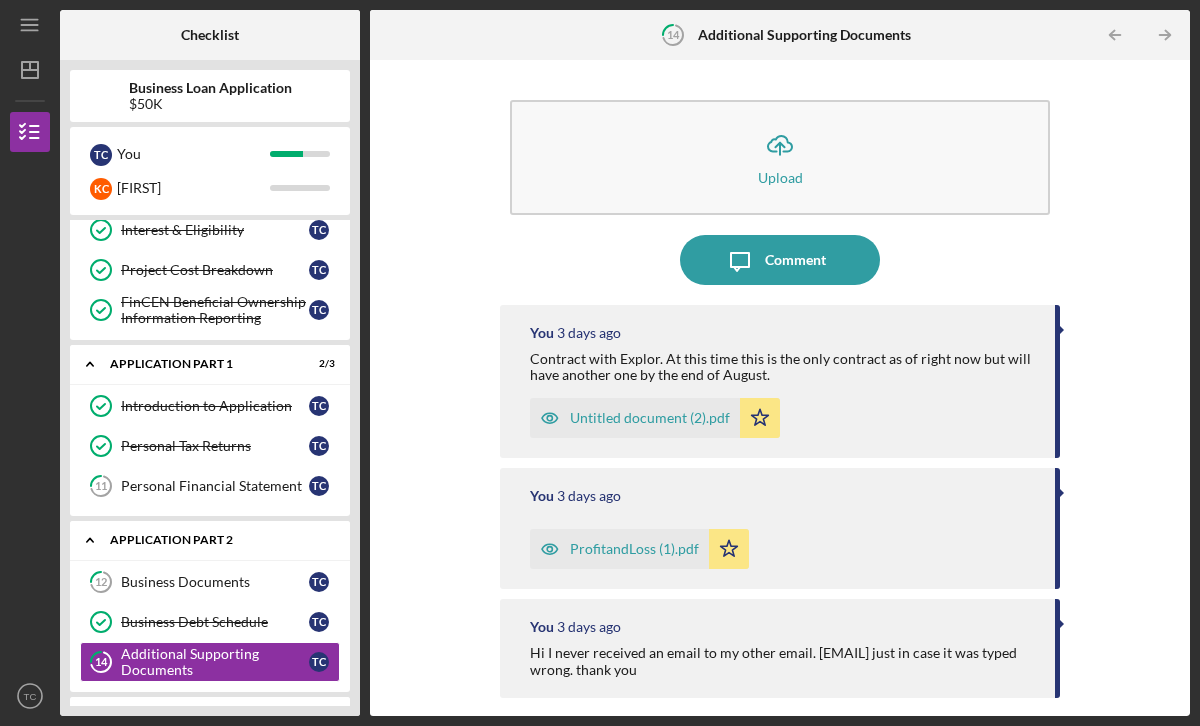 scroll, scrollTop: 382, scrollLeft: 0, axis: vertical 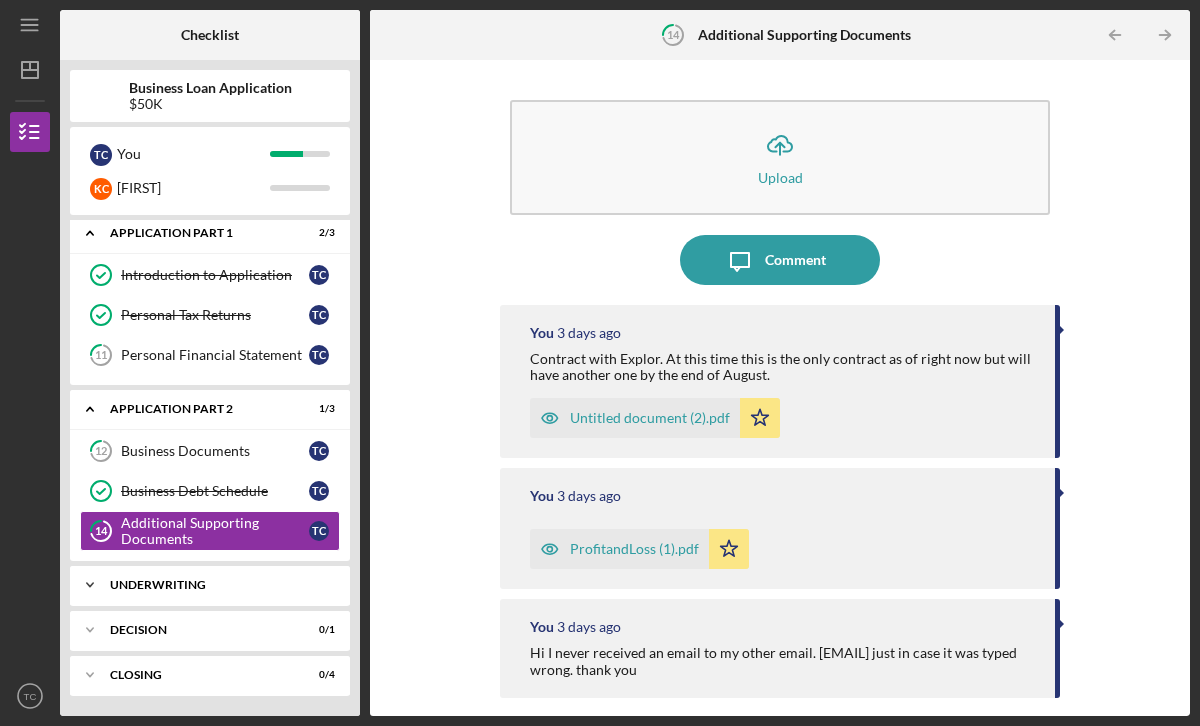 click on "Underwriting" at bounding box center [217, 585] 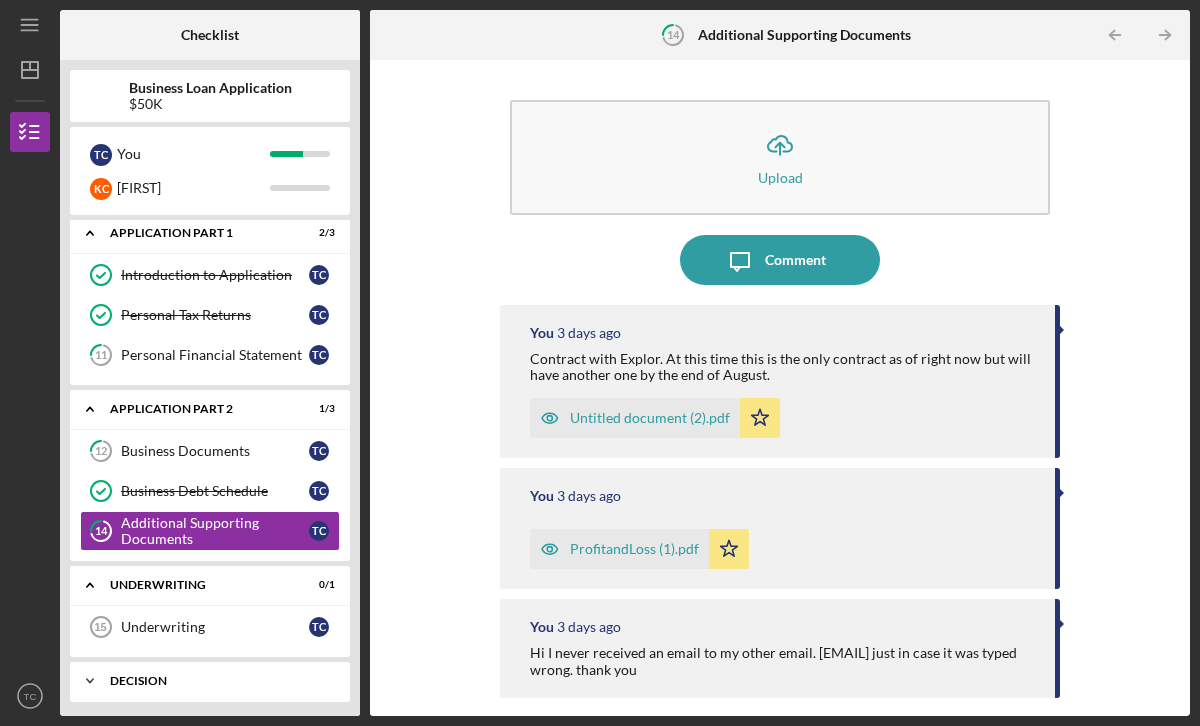 click on "Icon/Expander Decision 0 / 1" at bounding box center (210, 681) 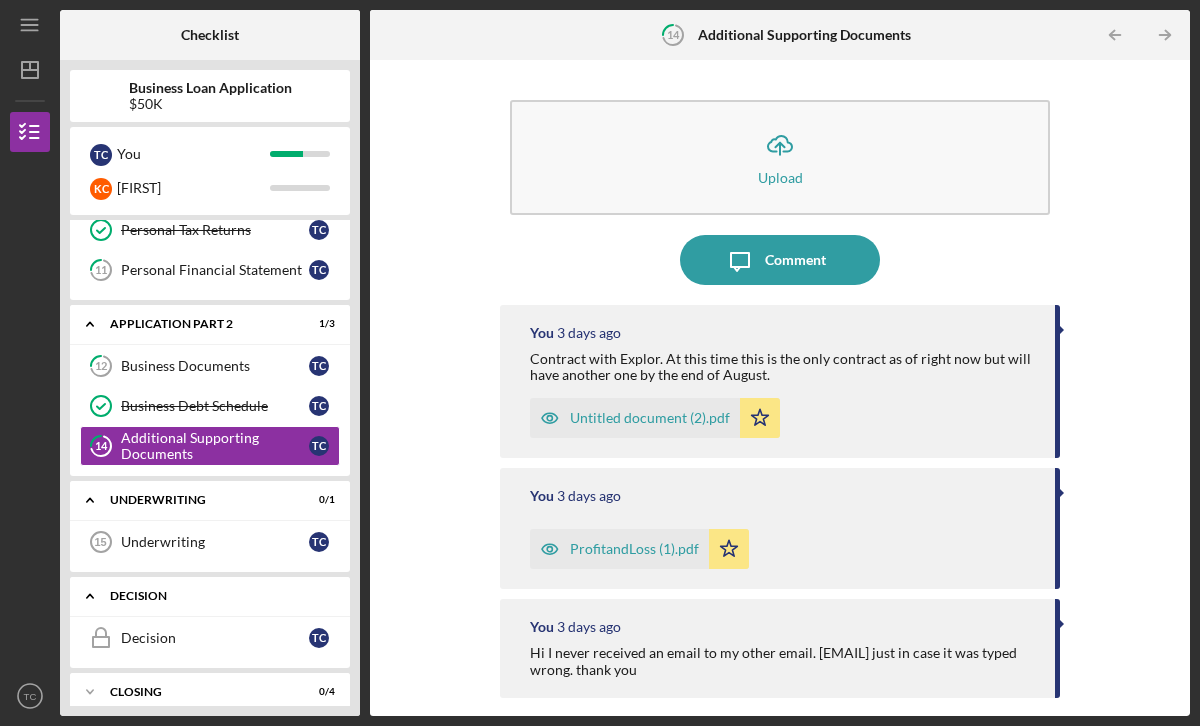 scroll, scrollTop: 484, scrollLeft: 0, axis: vertical 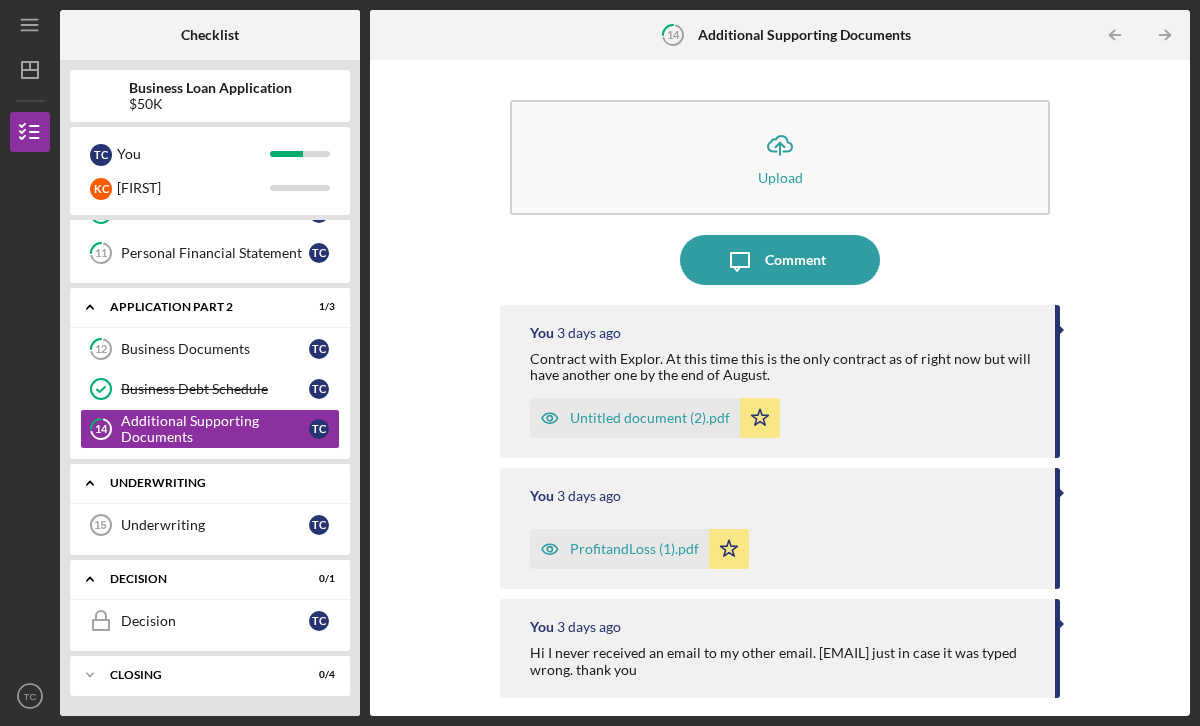 click on "Underwriting" at bounding box center [217, 483] 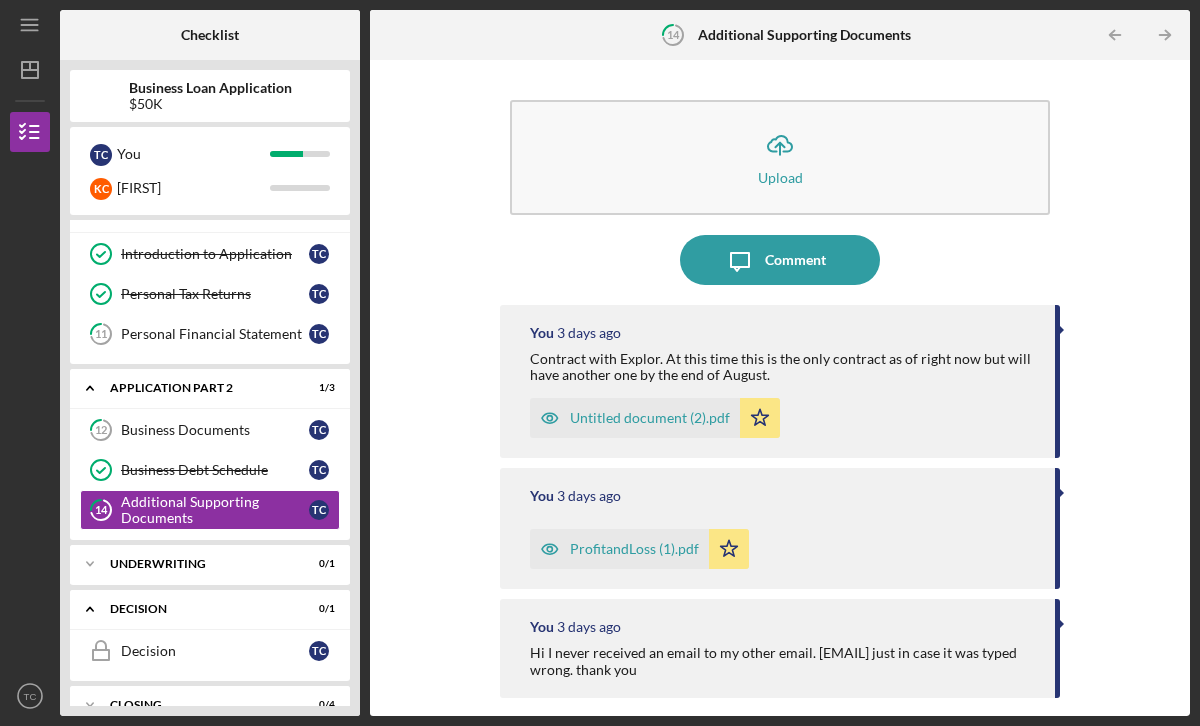 scroll, scrollTop: 402, scrollLeft: 0, axis: vertical 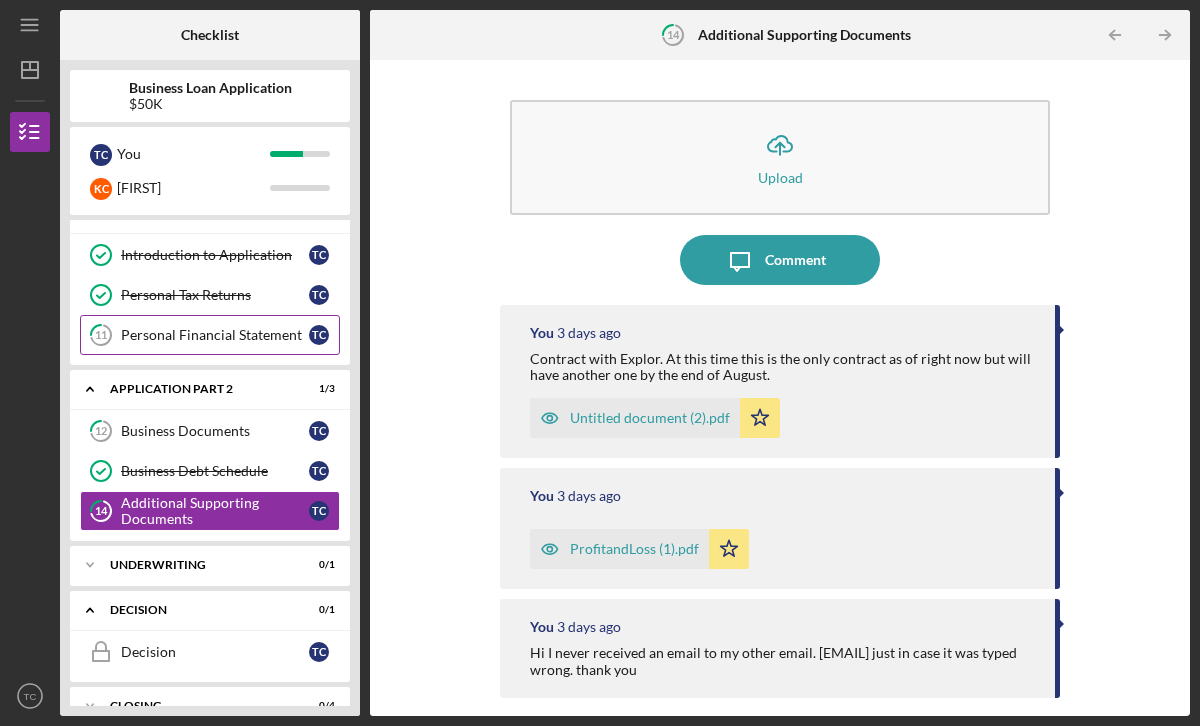 click on "Personal Financial Statement" at bounding box center [215, 335] 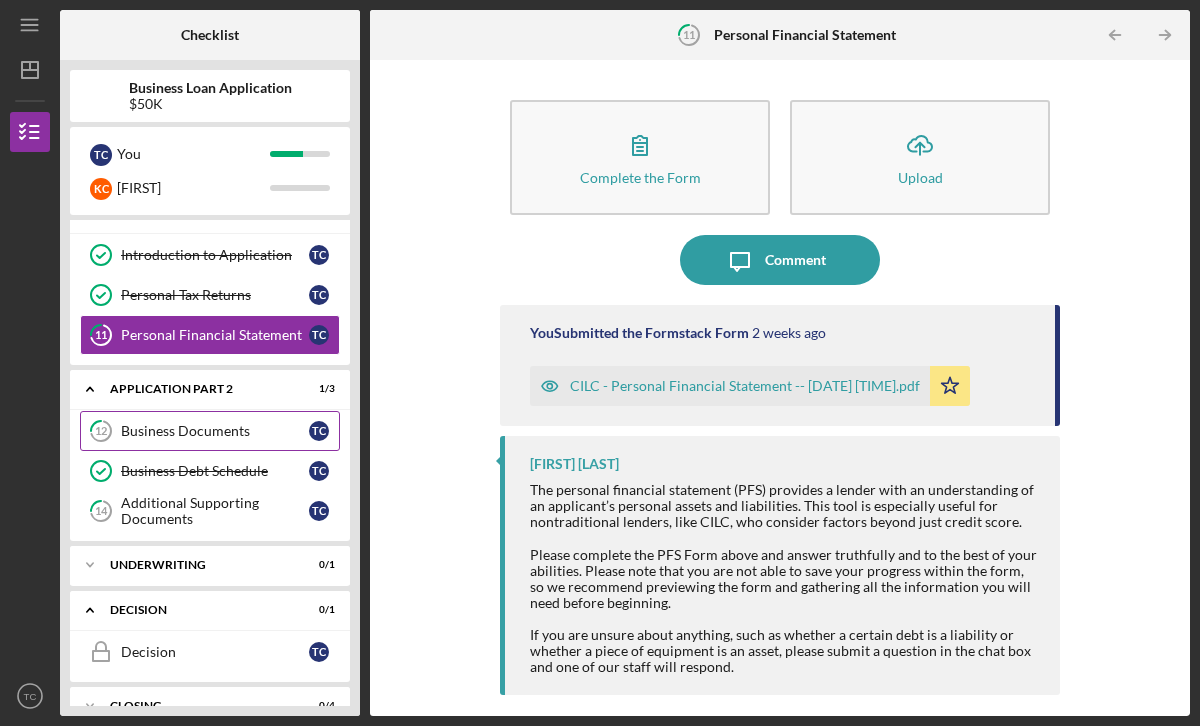 click on "Business Documents" at bounding box center (215, 431) 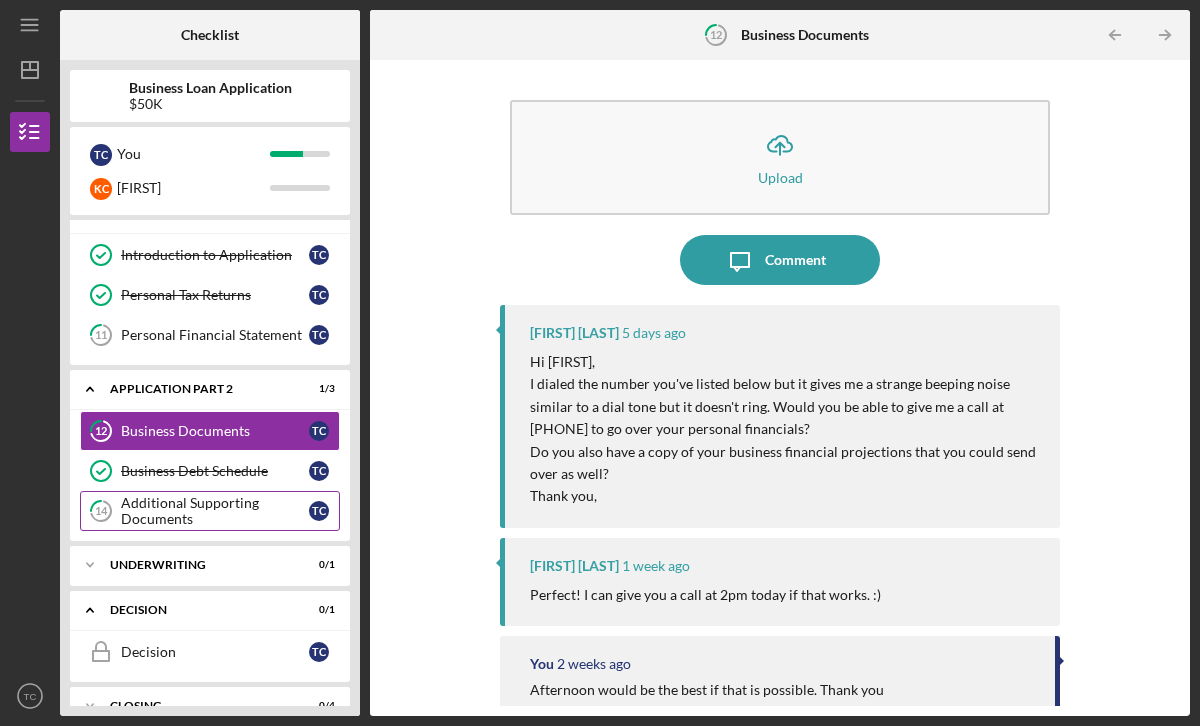 click on "Additional Supporting Documents" at bounding box center (215, 511) 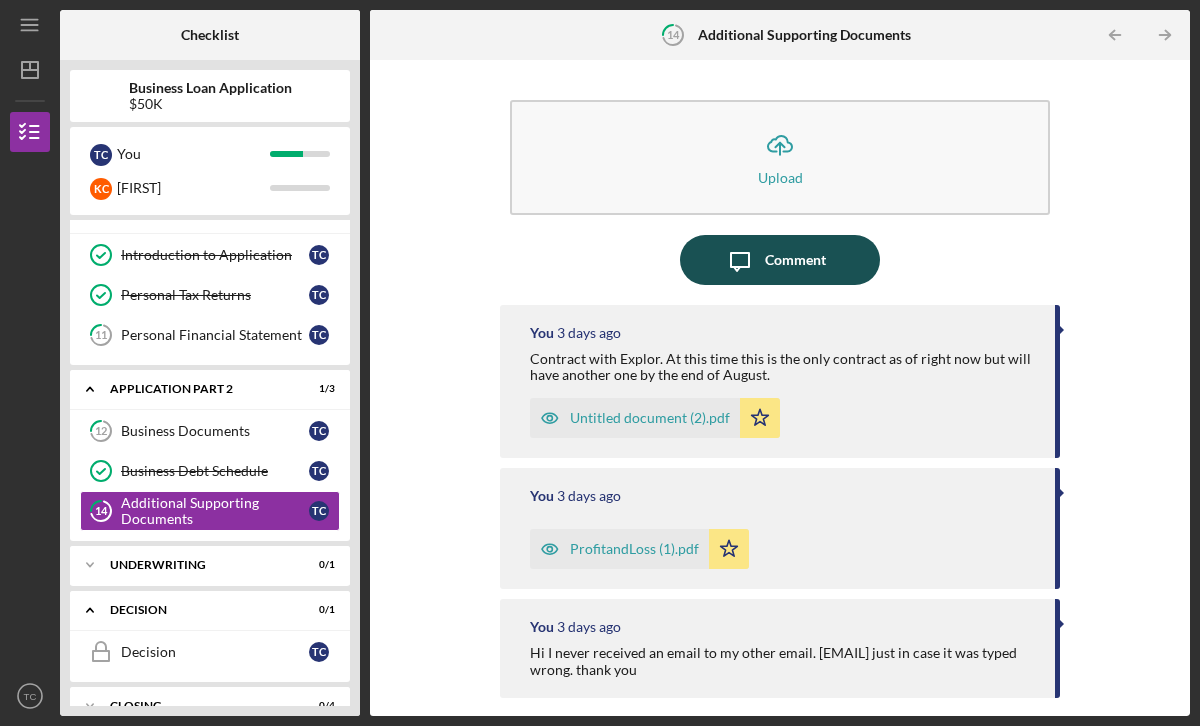 click on "Comment" at bounding box center [795, 260] 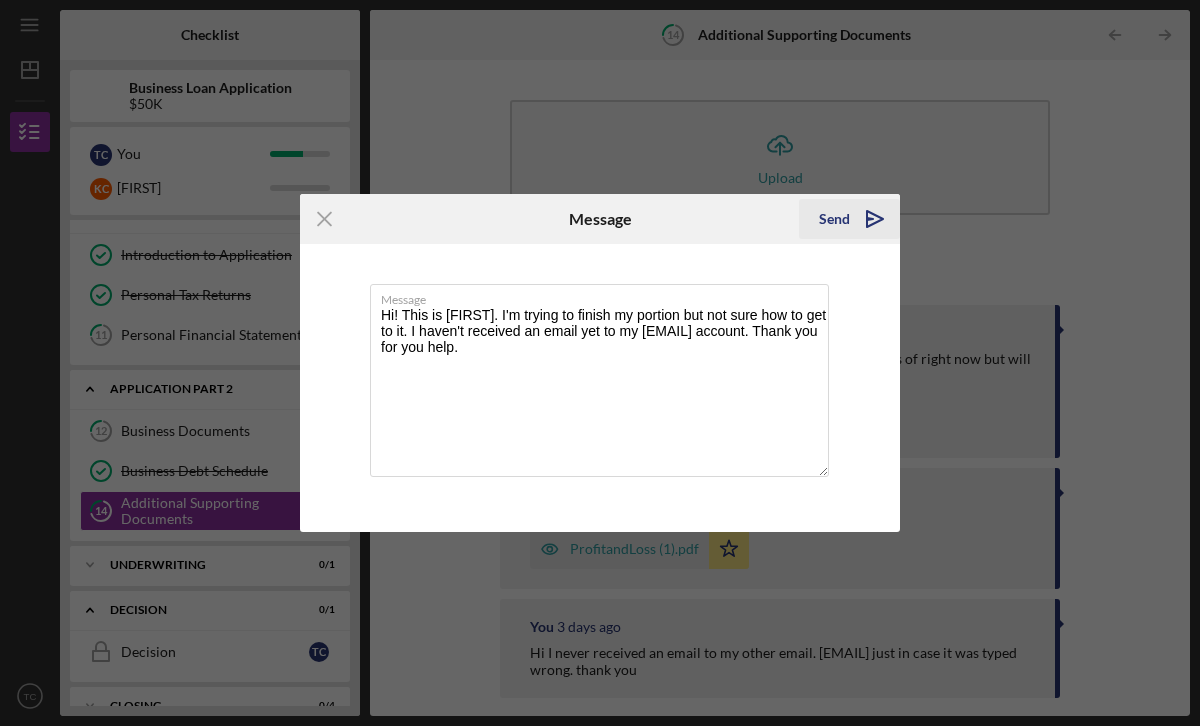 type on "Hi! This is [FIRST]. I'm trying to finish my portion but not sure how to get to it. I haven't received an email yet to my [EMAIL] account. Thank you for you help." 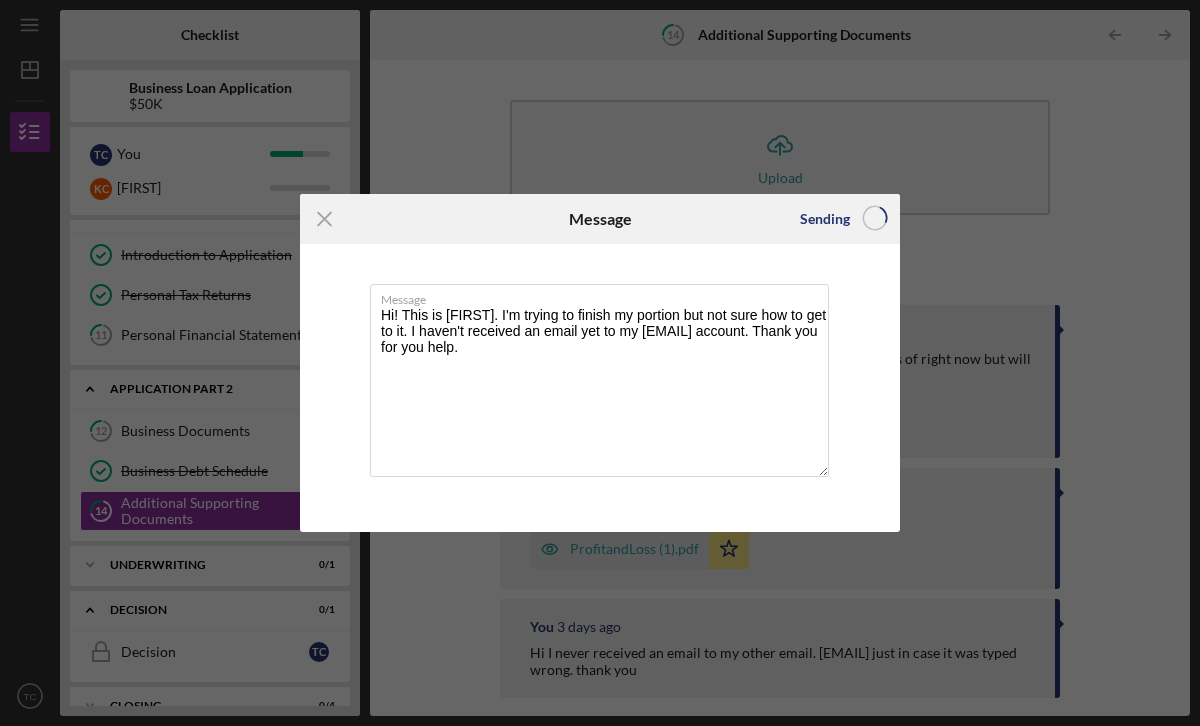 type 